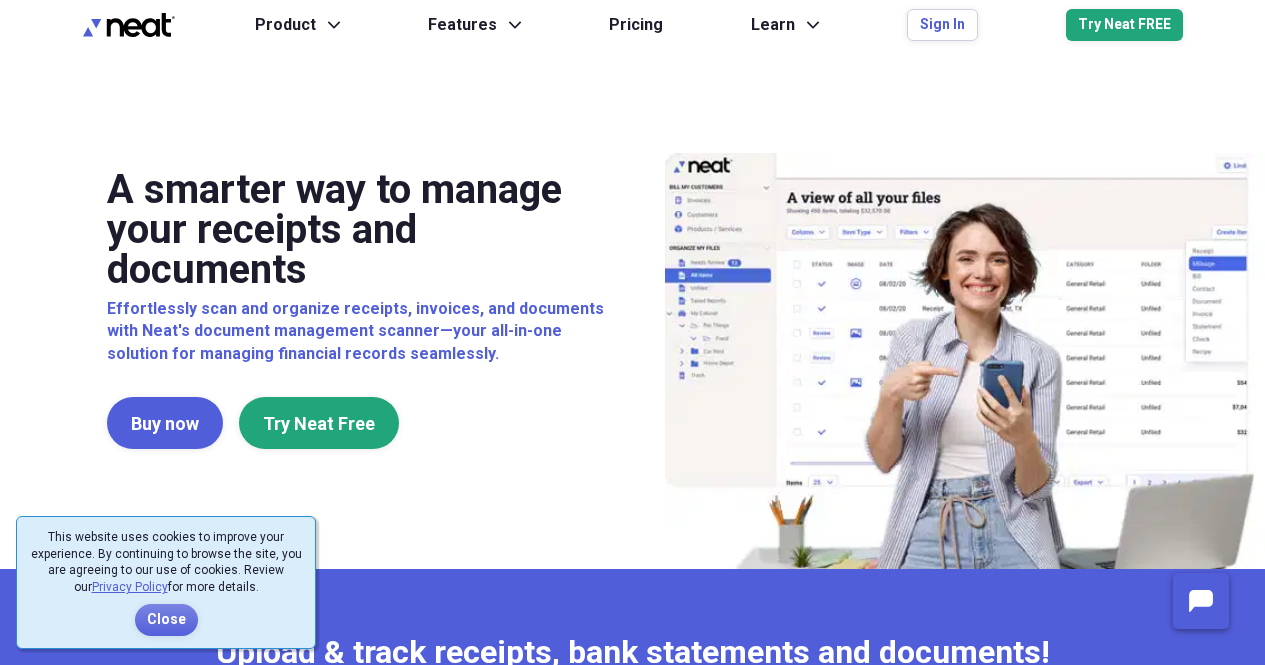 scroll, scrollTop: 0, scrollLeft: 0, axis: both 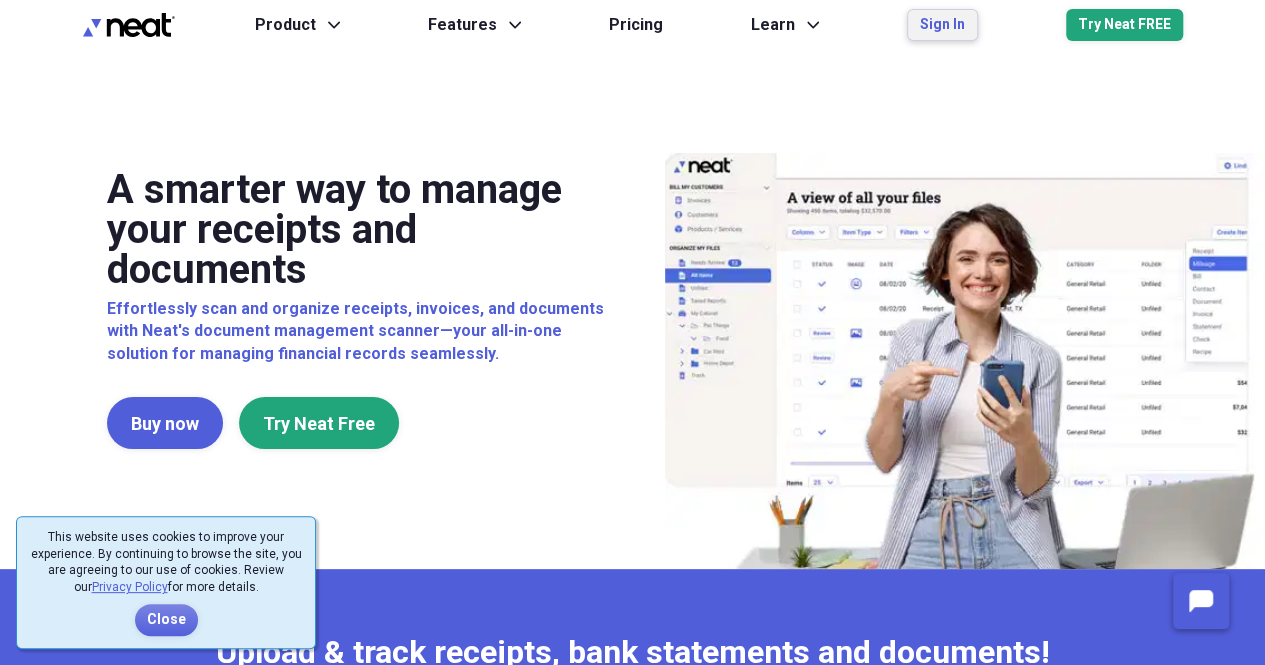 click on "Sign In" at bounding box center [942, 25] 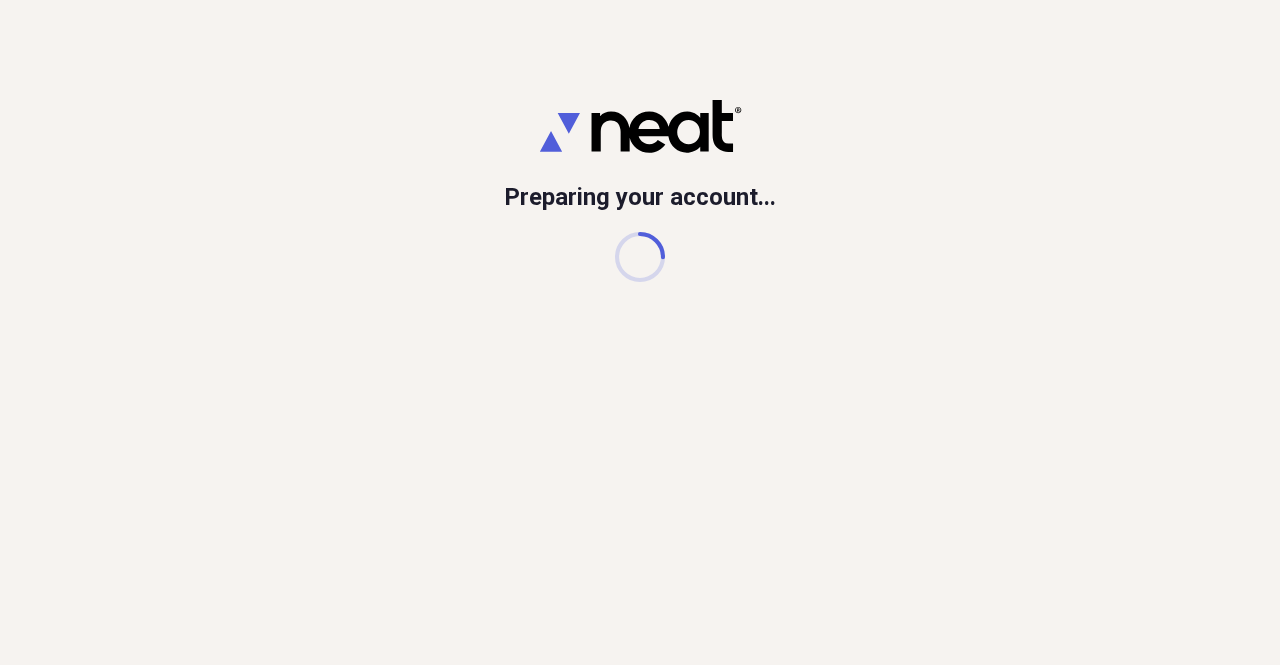 scroll, scrollTop: 0, scrollLeft: 0, axis: both 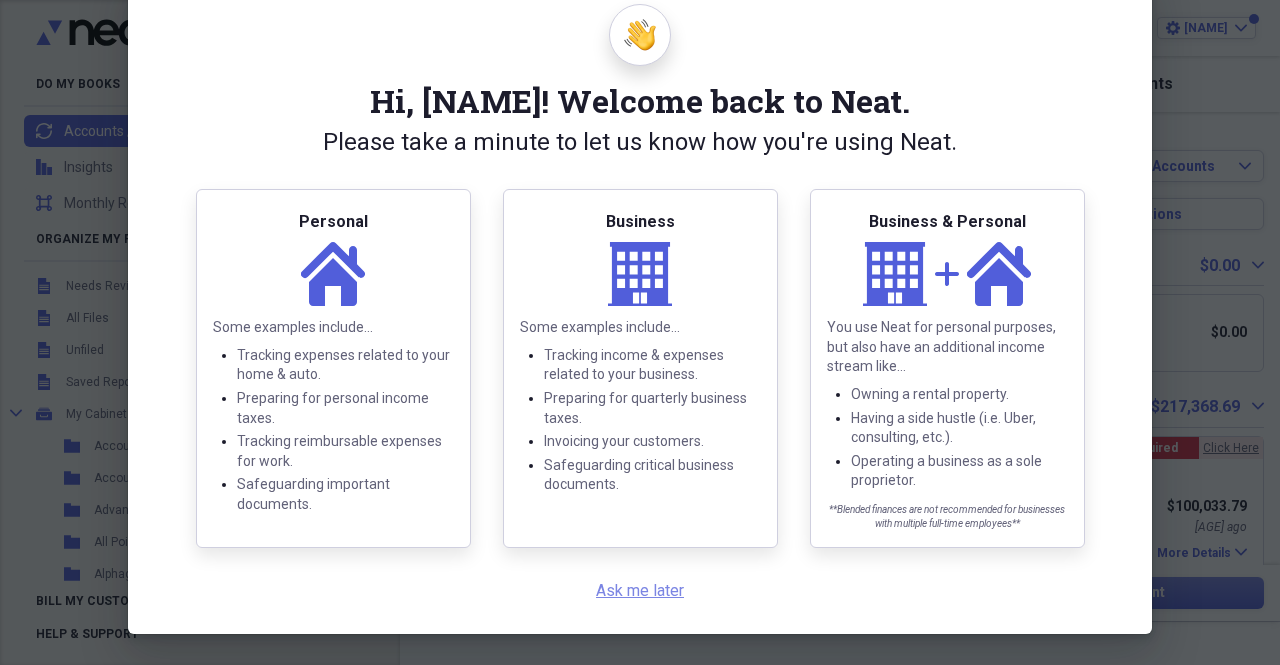 click on "Ask me later" at bounding box center [640, 590] 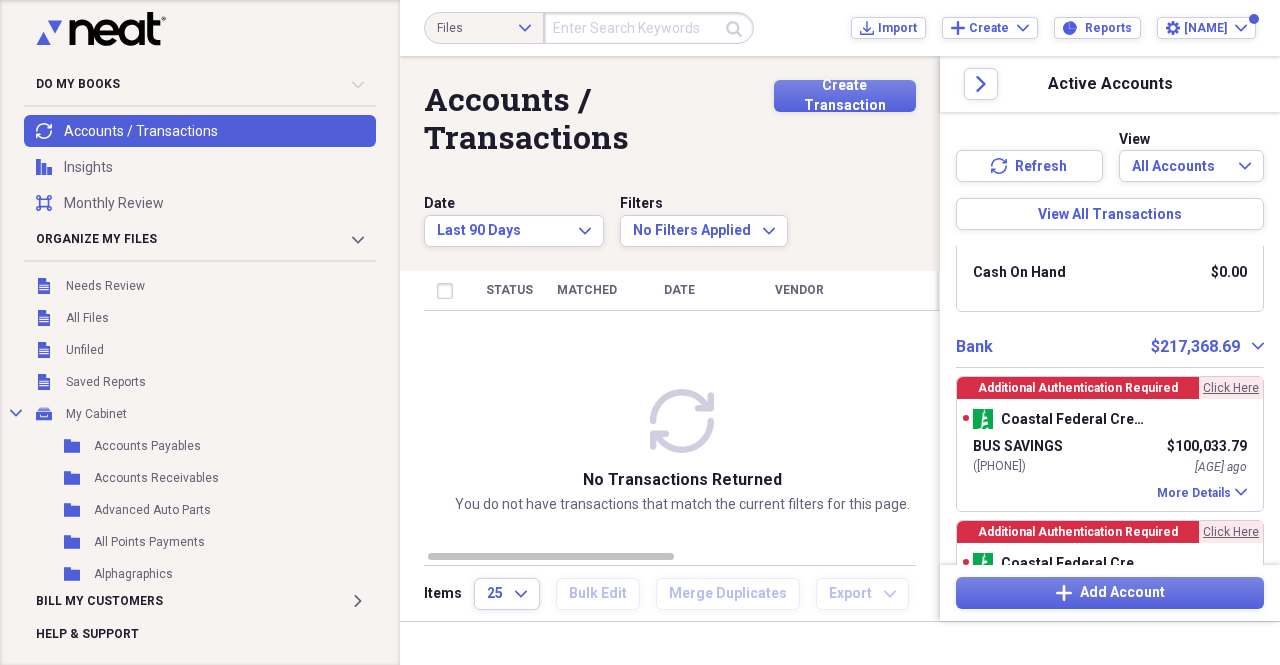 scroll, scrollTop: 0, scrollLeft: 0, axis: both 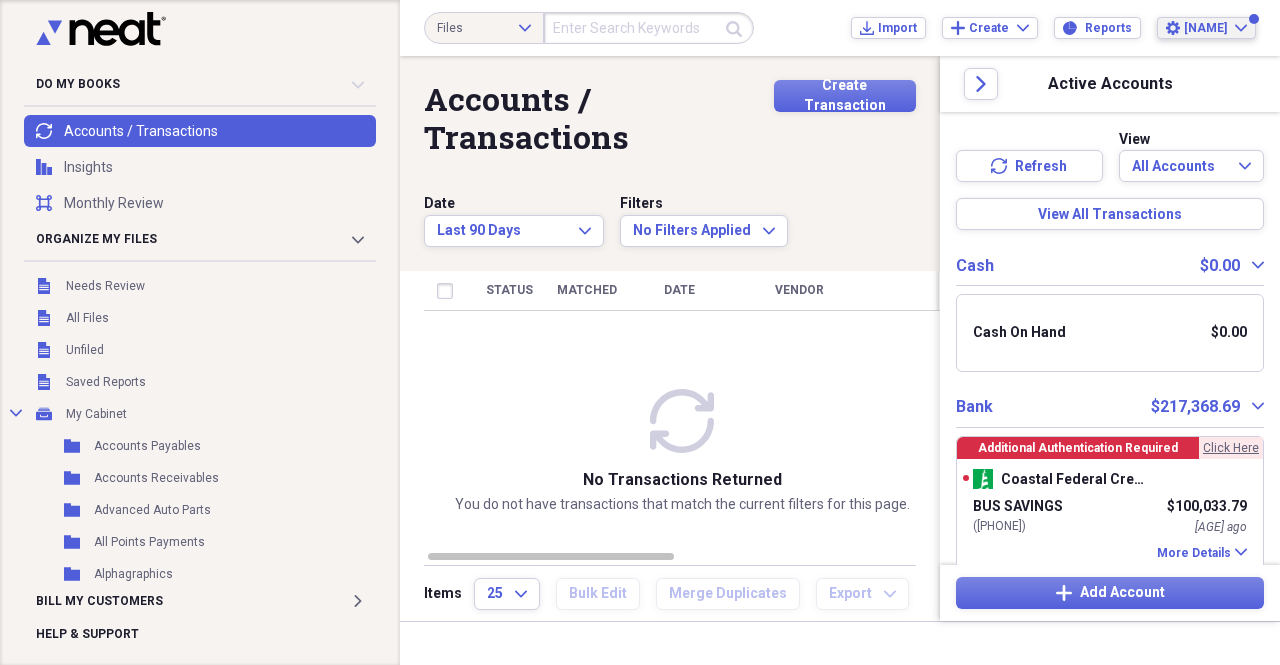 click on "Travis Expand" at bounding box center (1215, 28) 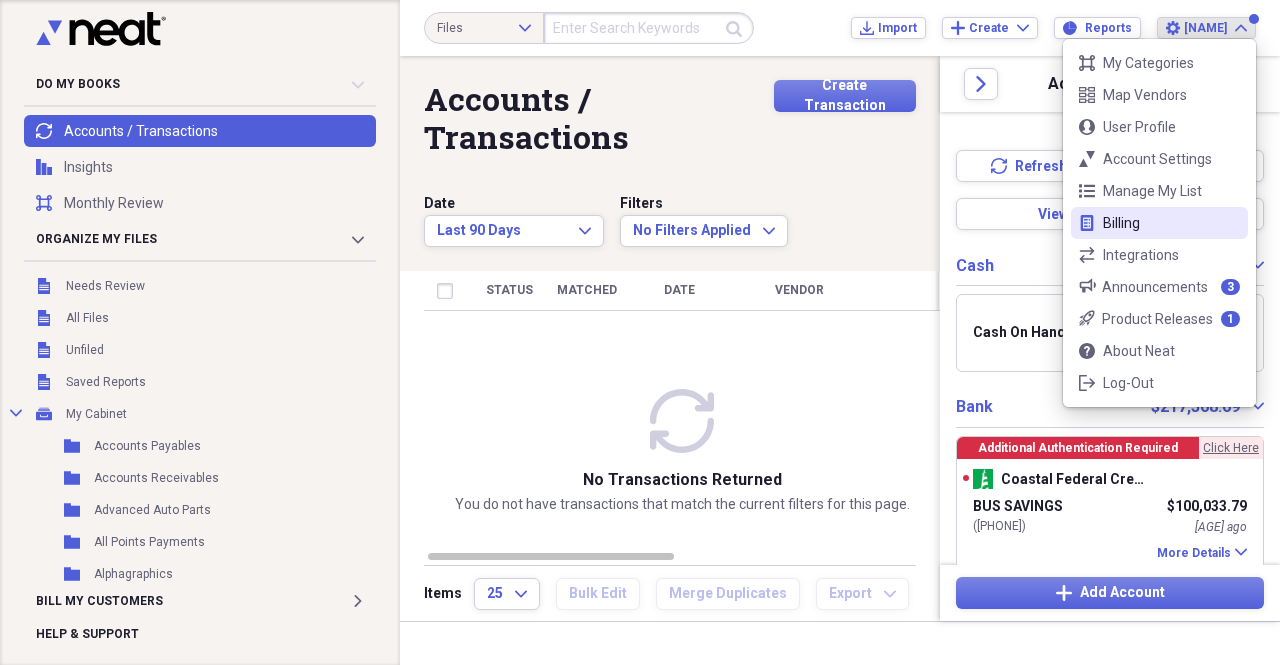 click on "bill Billing" at bounding box center [1159, 223] 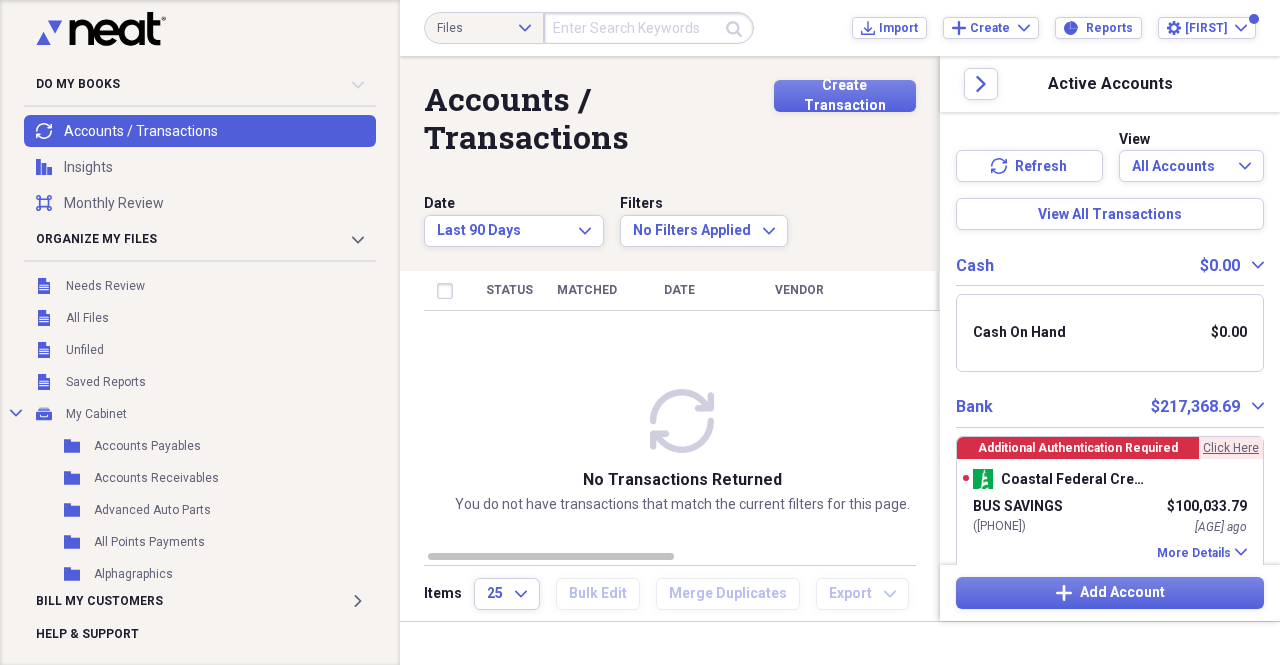 scroll, scrollTop: 0, scrollLeft: 0, axis: both 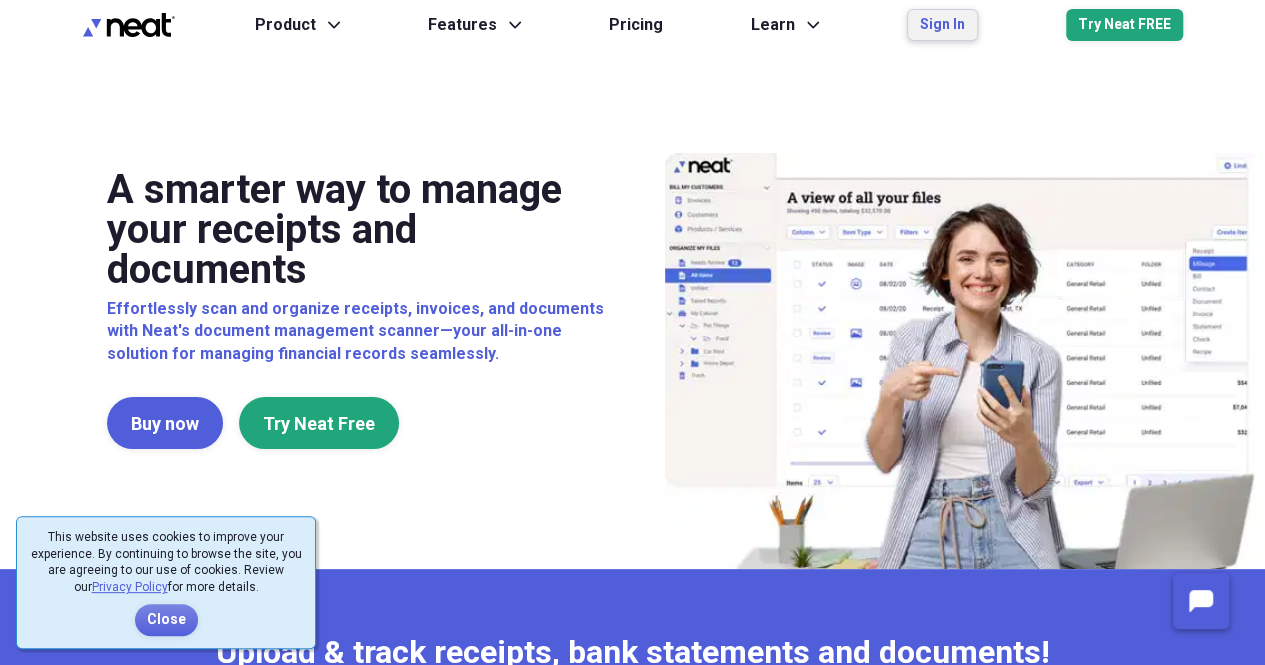 click on "Sign In" at bounding box center (942, 25) 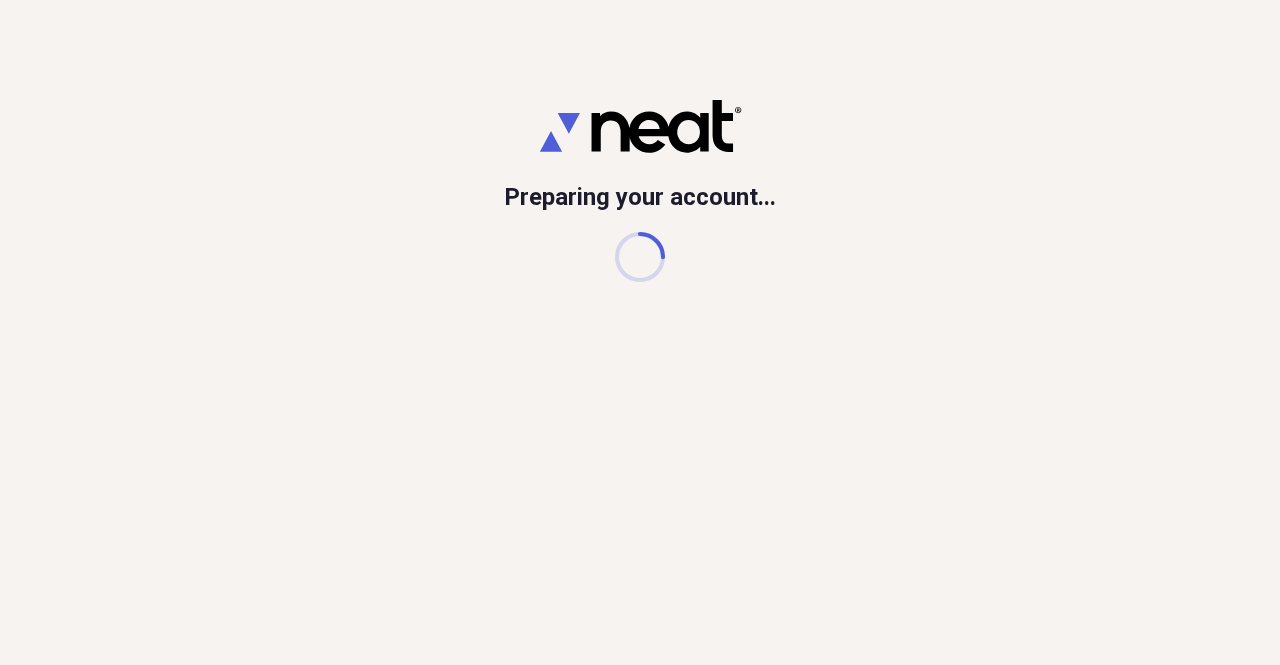 scroll, scrollTop: 0, scrollLeft: 0, axis: both 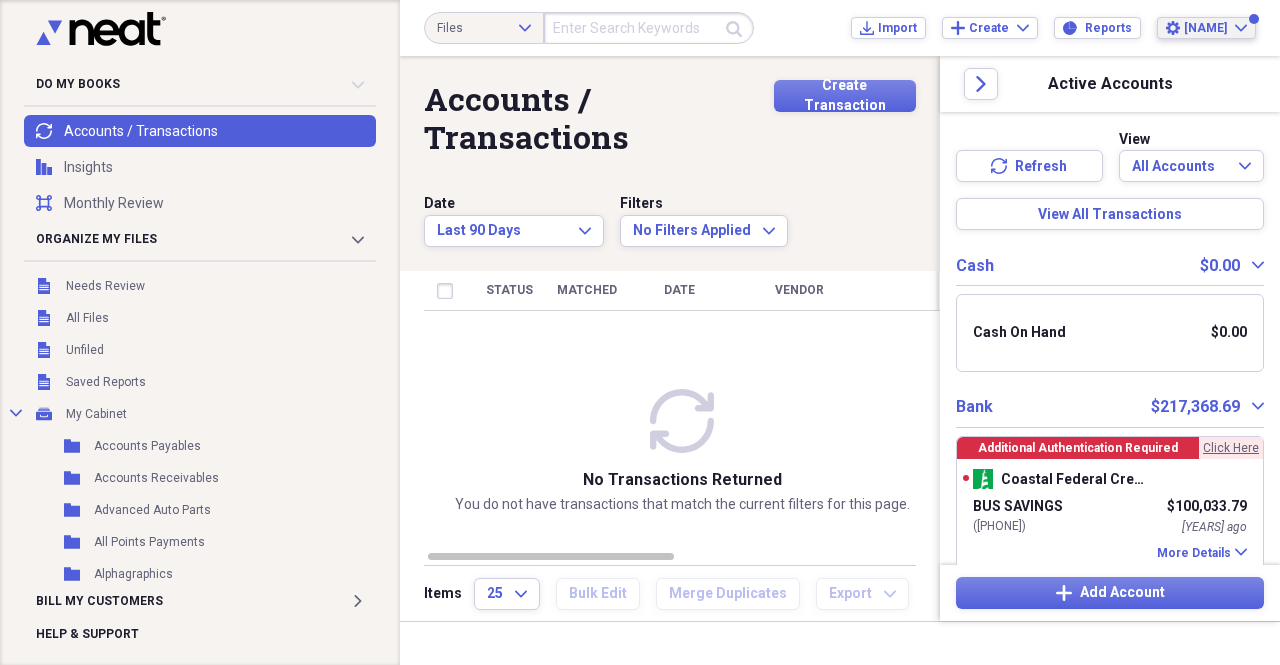 drag, startPoint x: 1204, startPoint y: 31, endPoint x: 1220, endPoint y: 29, distance: 16.124516 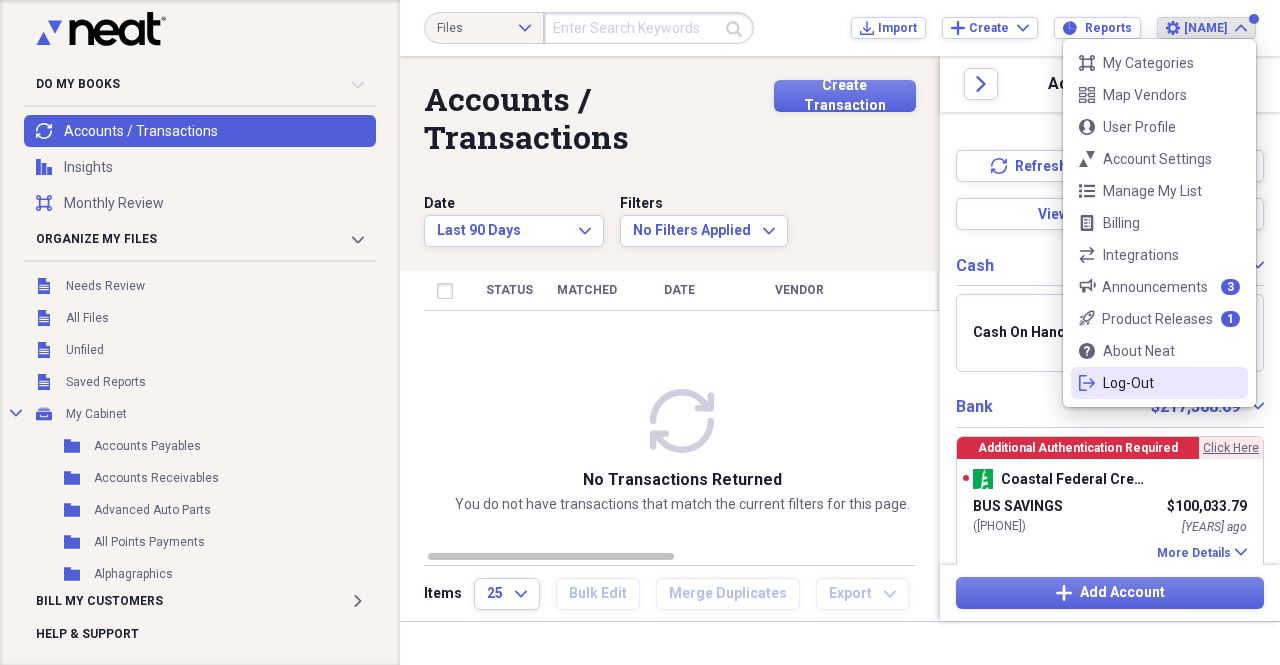 click on "logout" 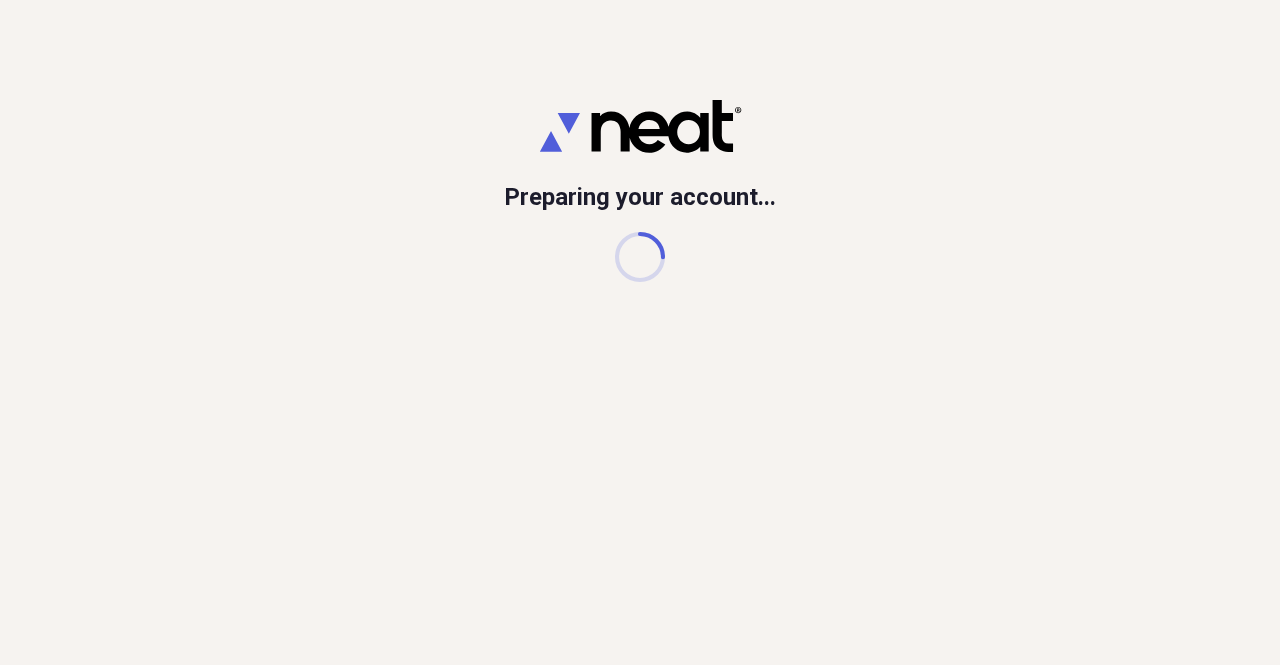scroll, scrollTop: 0, scrollLeft: 0, axis: both 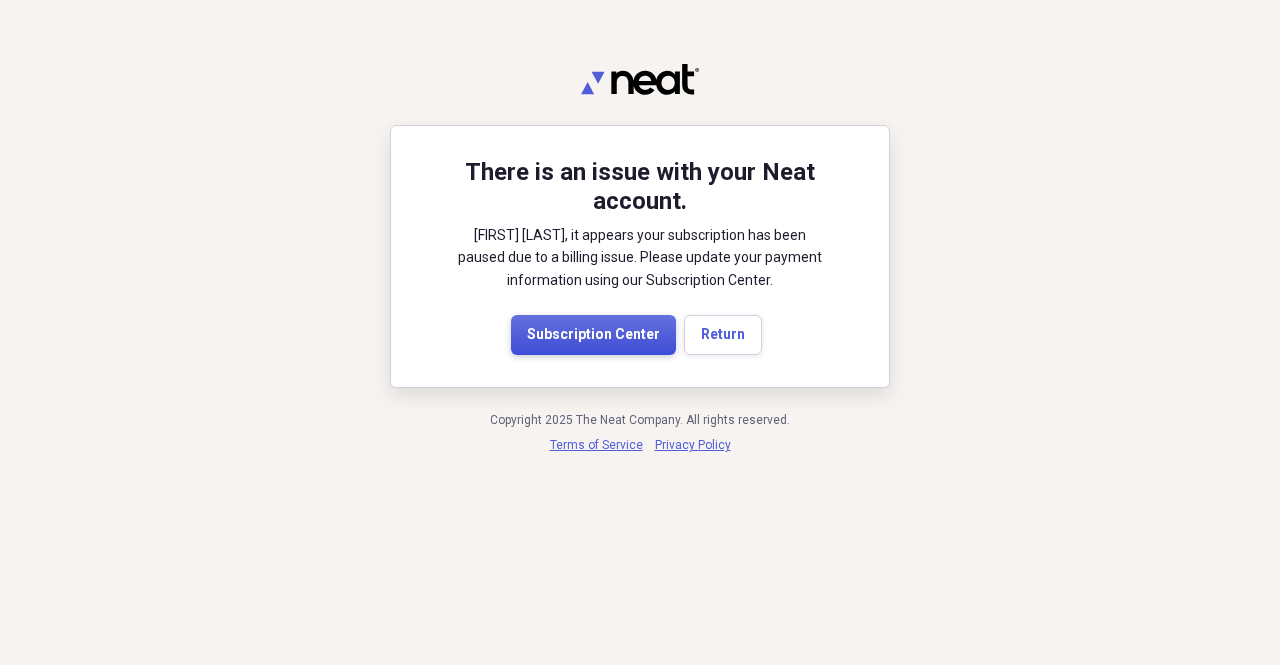 click on "Subscription Center" at bounding box center [593, 335] 